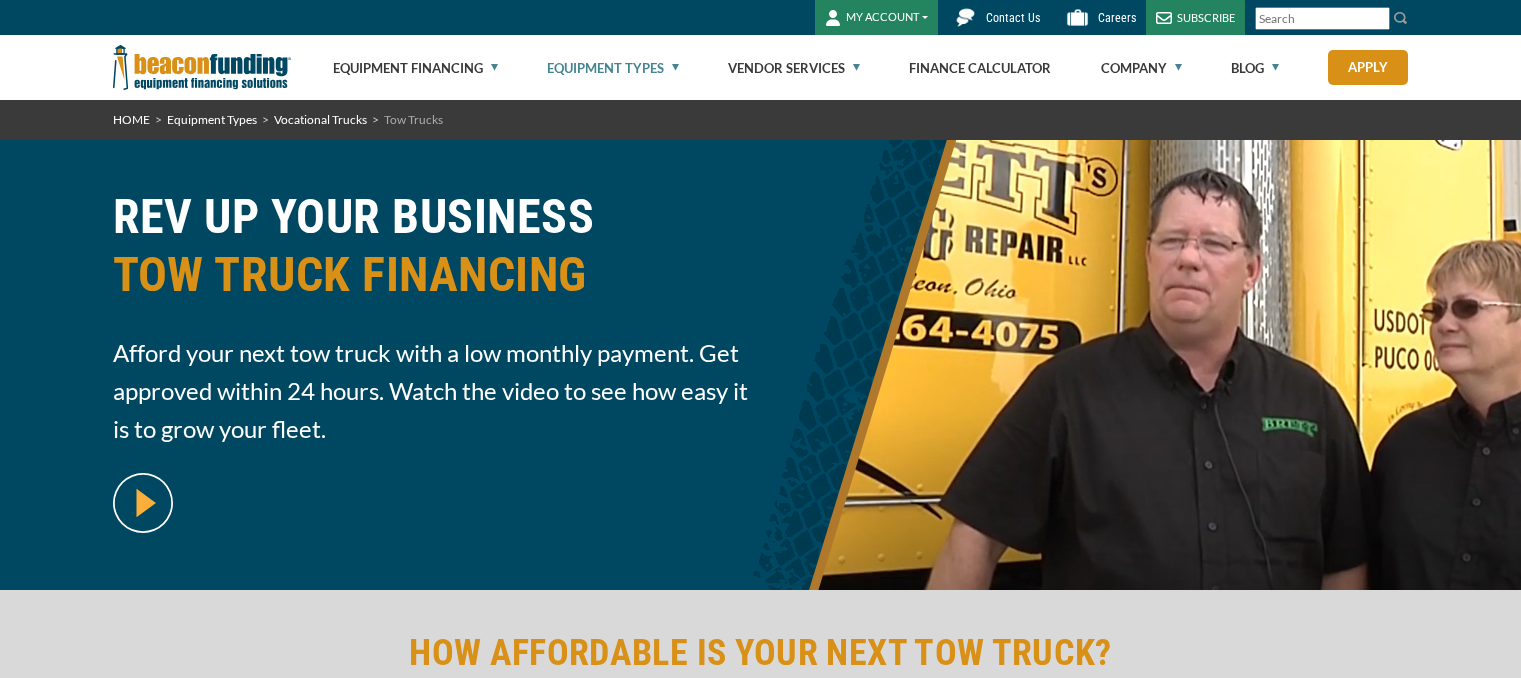 scroll, scrollTop: 0, scrollLeft: 0, axis: both 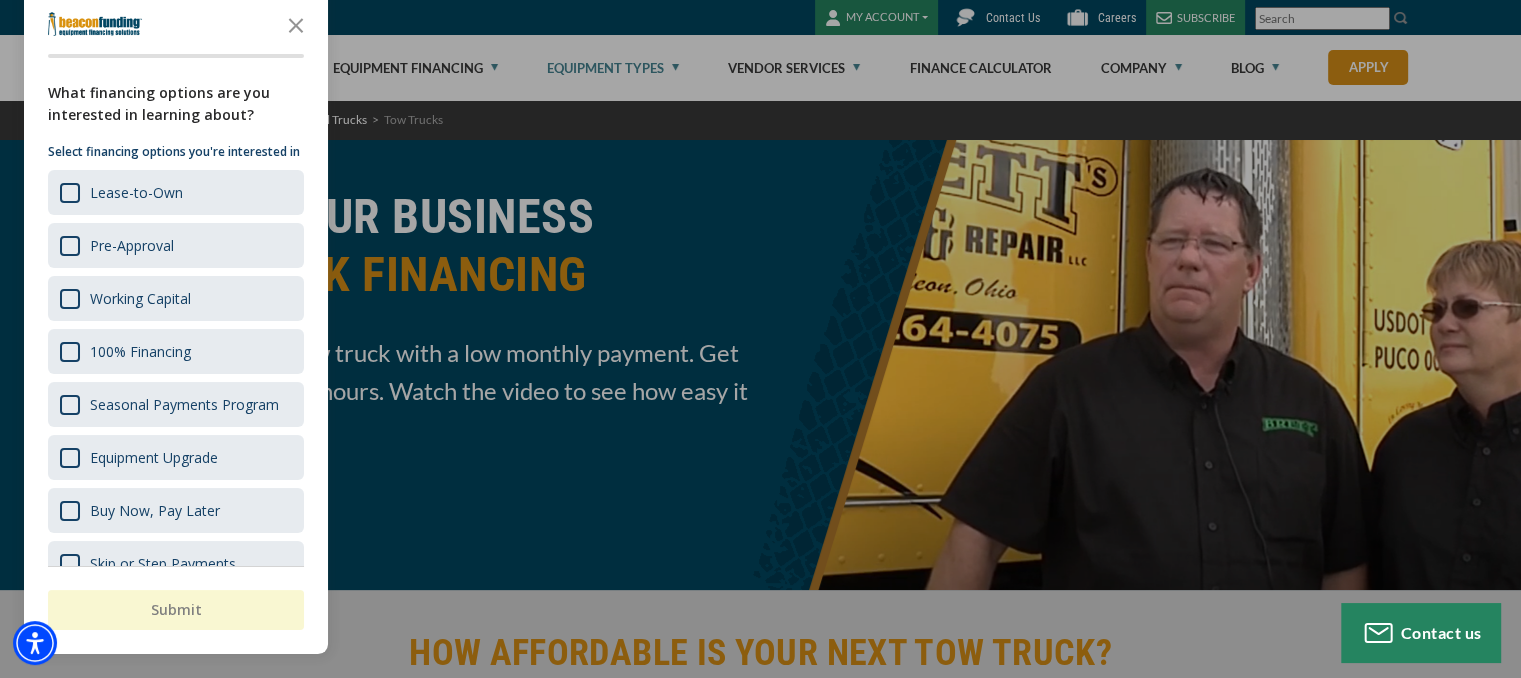 click at bounding box center (760, 339) 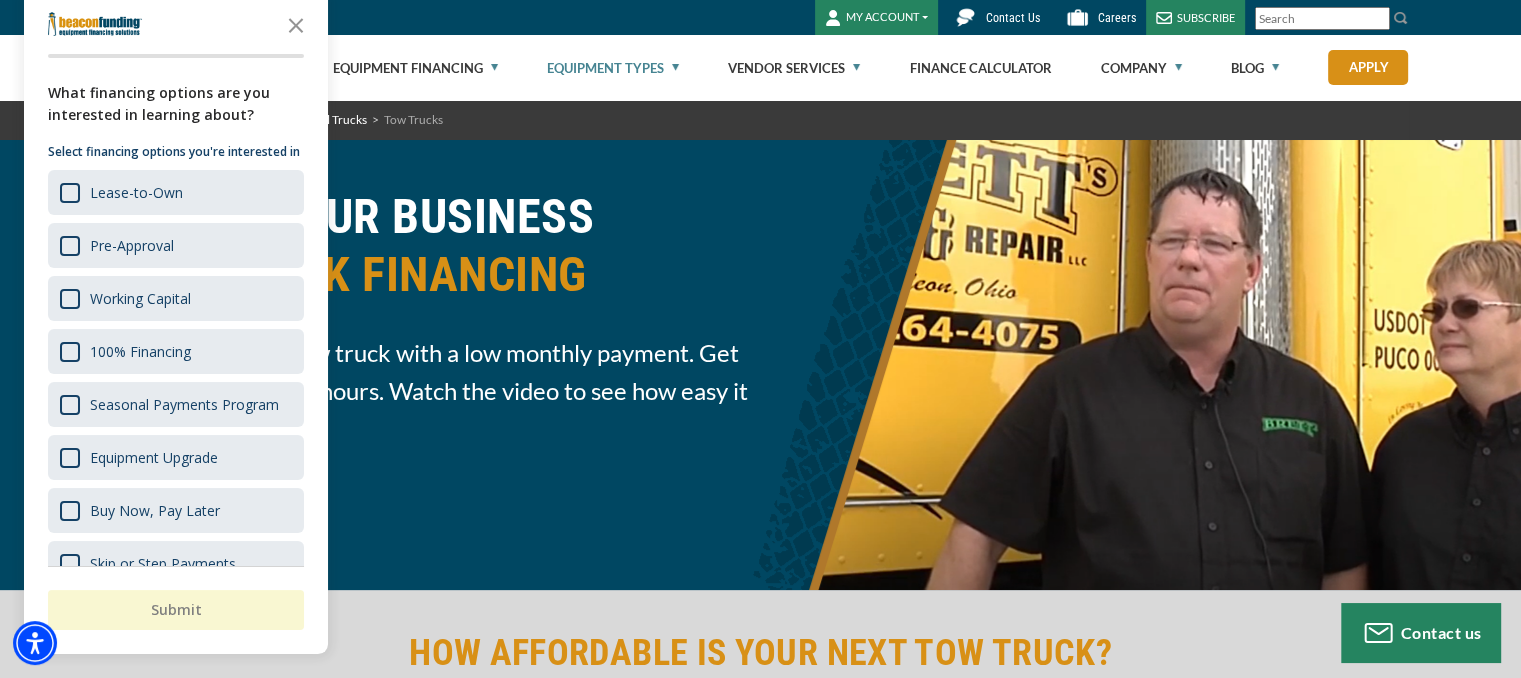 click on "Equipment Financing
Financing Programs
Flexible Financing
Lease-To-Own
Pre-approvals
Sale-Leaseback
Start-Up Financing
Trade In & Trade Up
Used Equipment
Working Capital
How It Works
How to Qualify for Equipment Financing
Frequently Asked Questions
How to Apply
Benefits
Build Business Credit
Section 179 Tax Deduction
Section 179 Calculator
Interactive Section 179 Infographic
Exclusive Perks
Refer a Friend
Hirsch Solutions Financing Perks
M&R Financing Perks
Transit Pros Perks
Equipment Types" at bounding box center (871, 67) 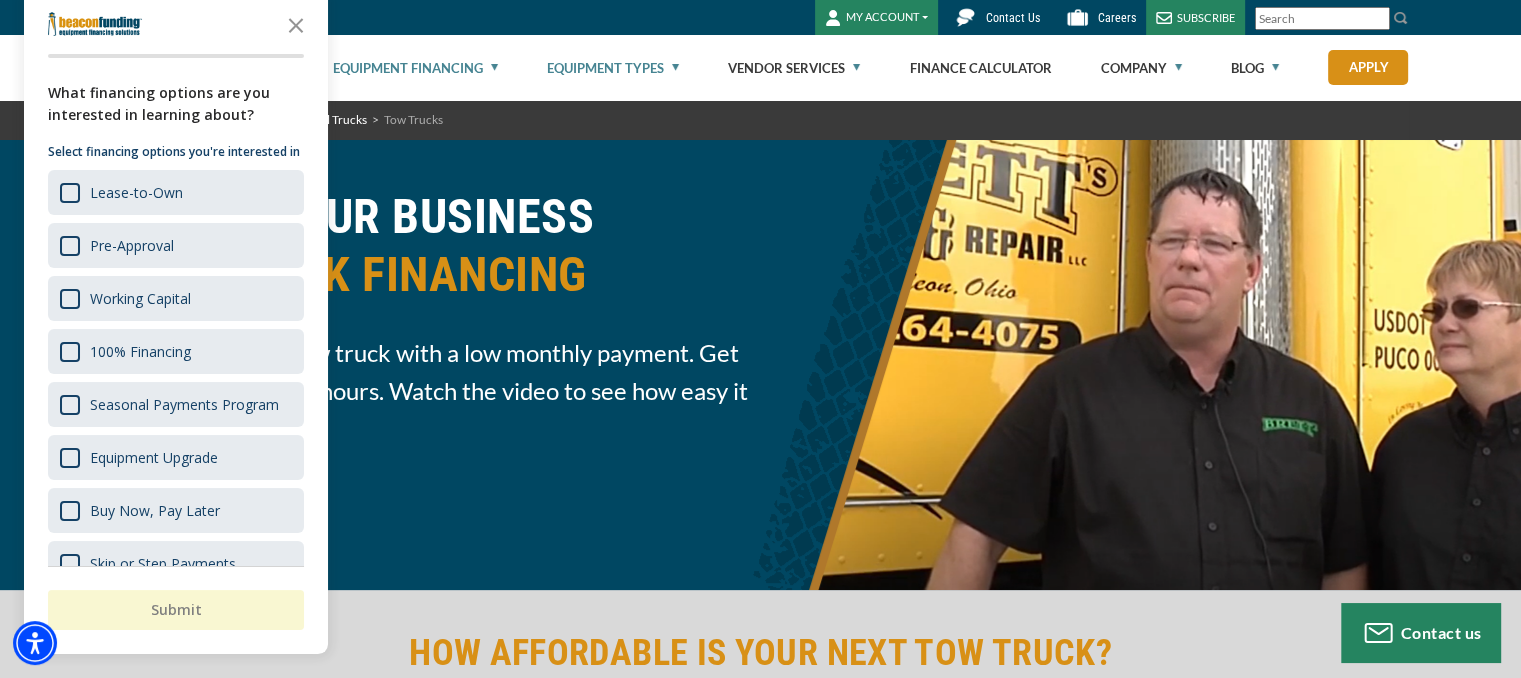 click on "Equipment Financing" at bounding box center [415, 68] 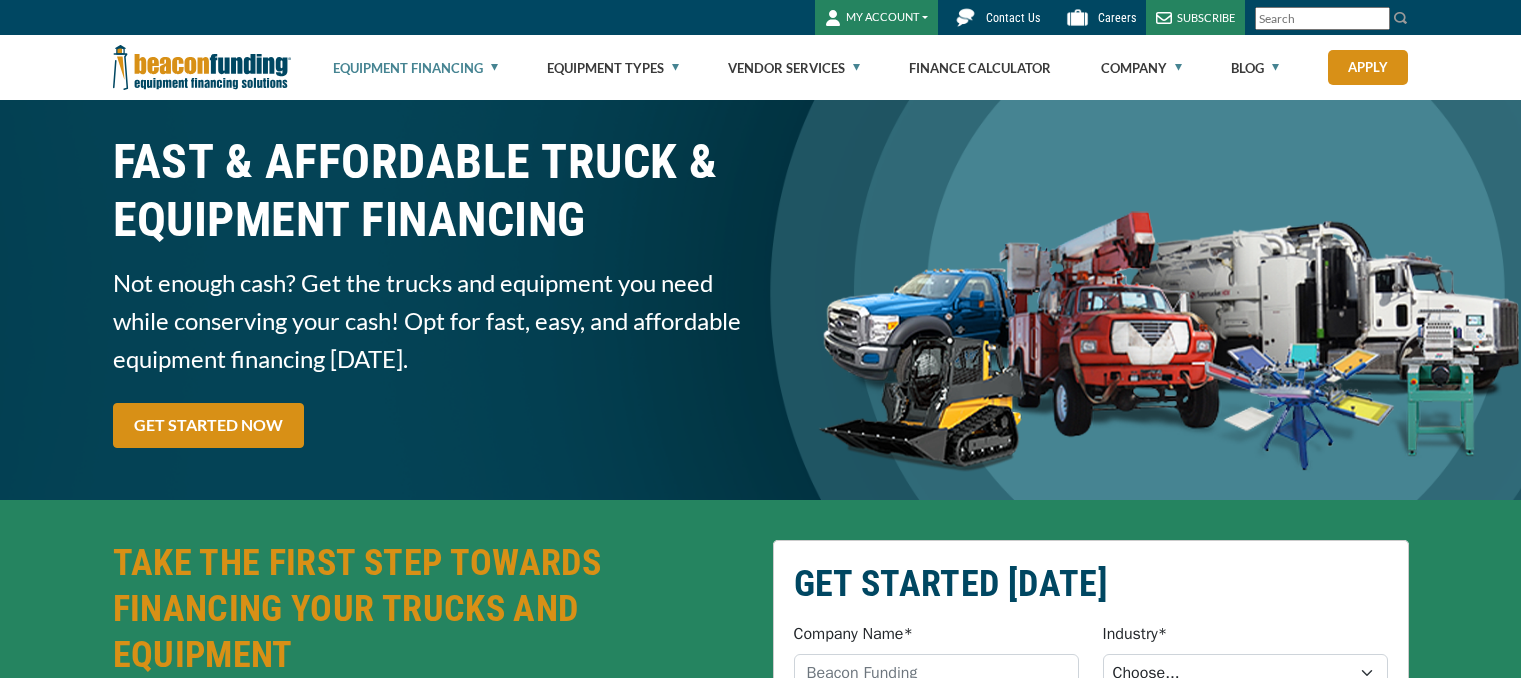 scroll, scrollTop: 0, scrollLeft: 0, axis: both 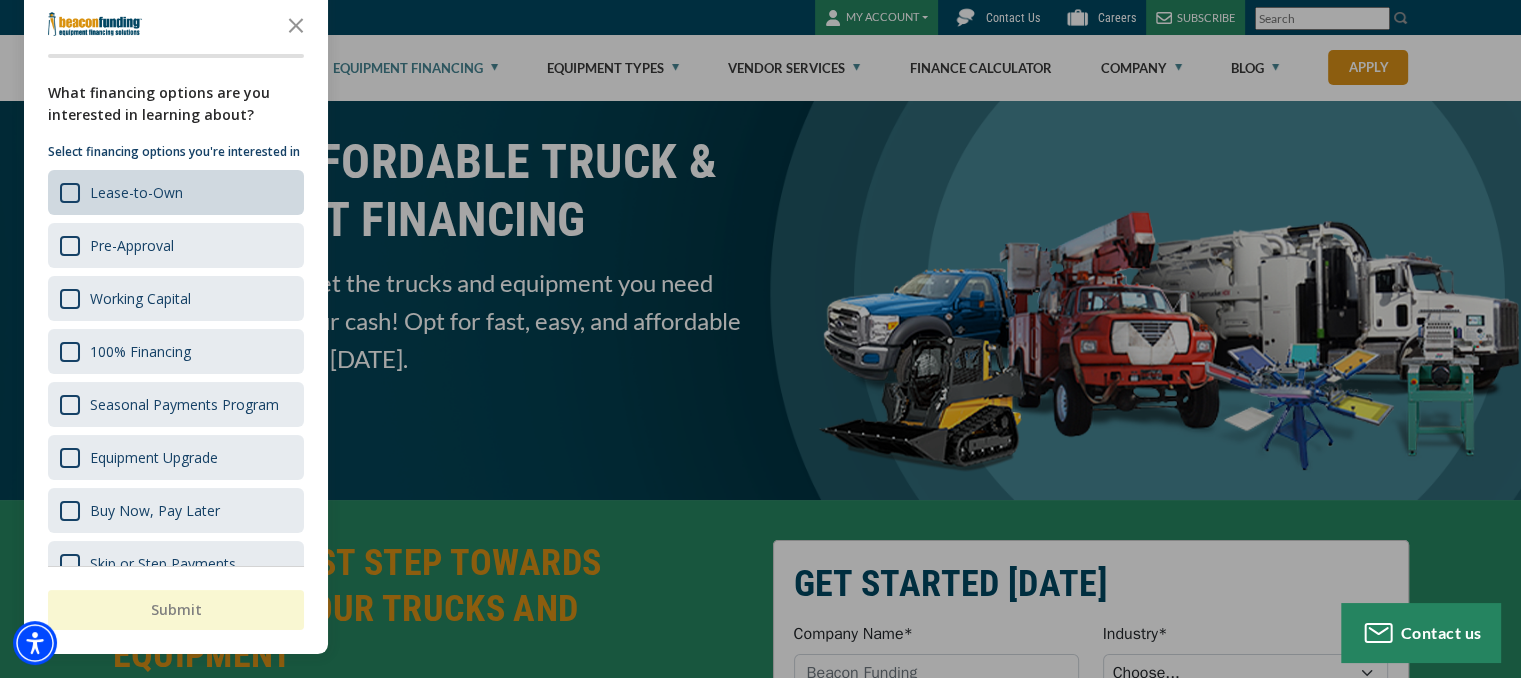 click on "Lease-to-Own" at bounding box center [176, 192] 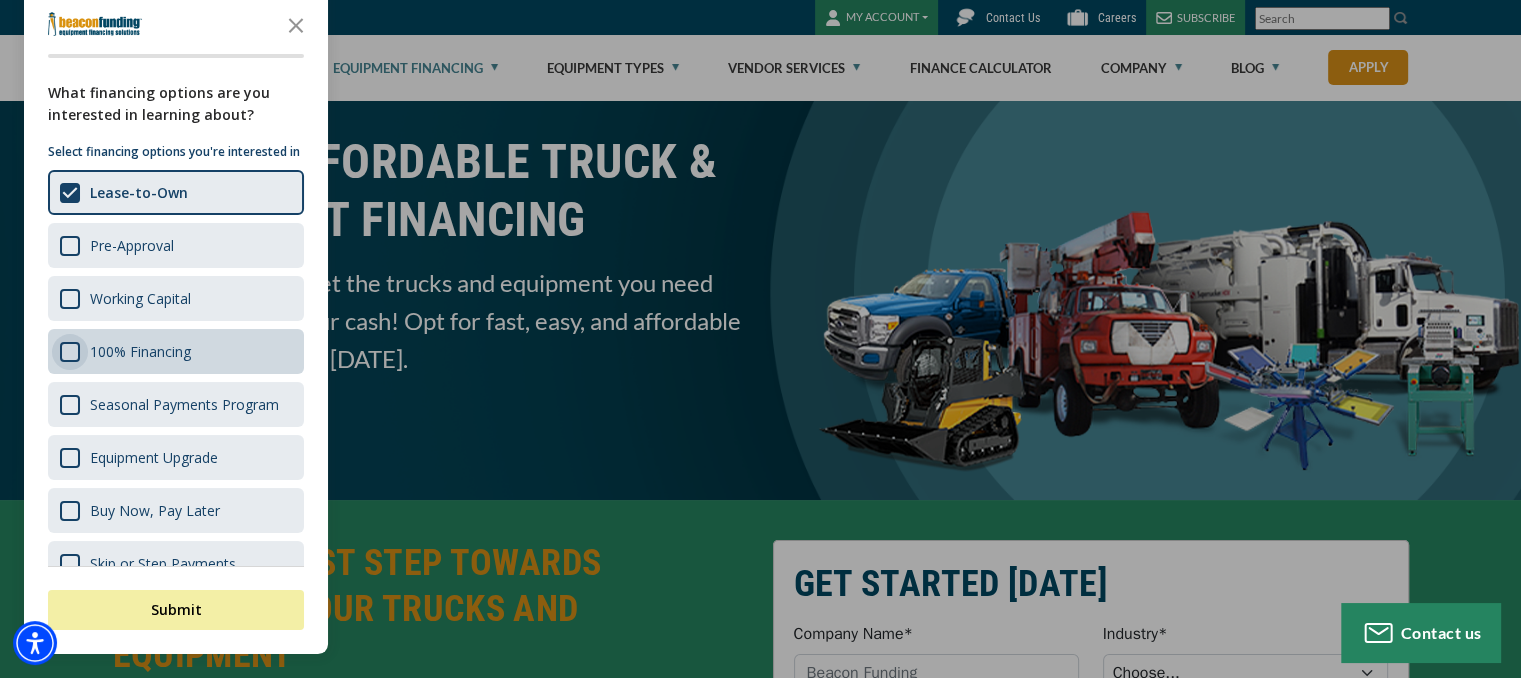 click at bounding box center (70, 352) 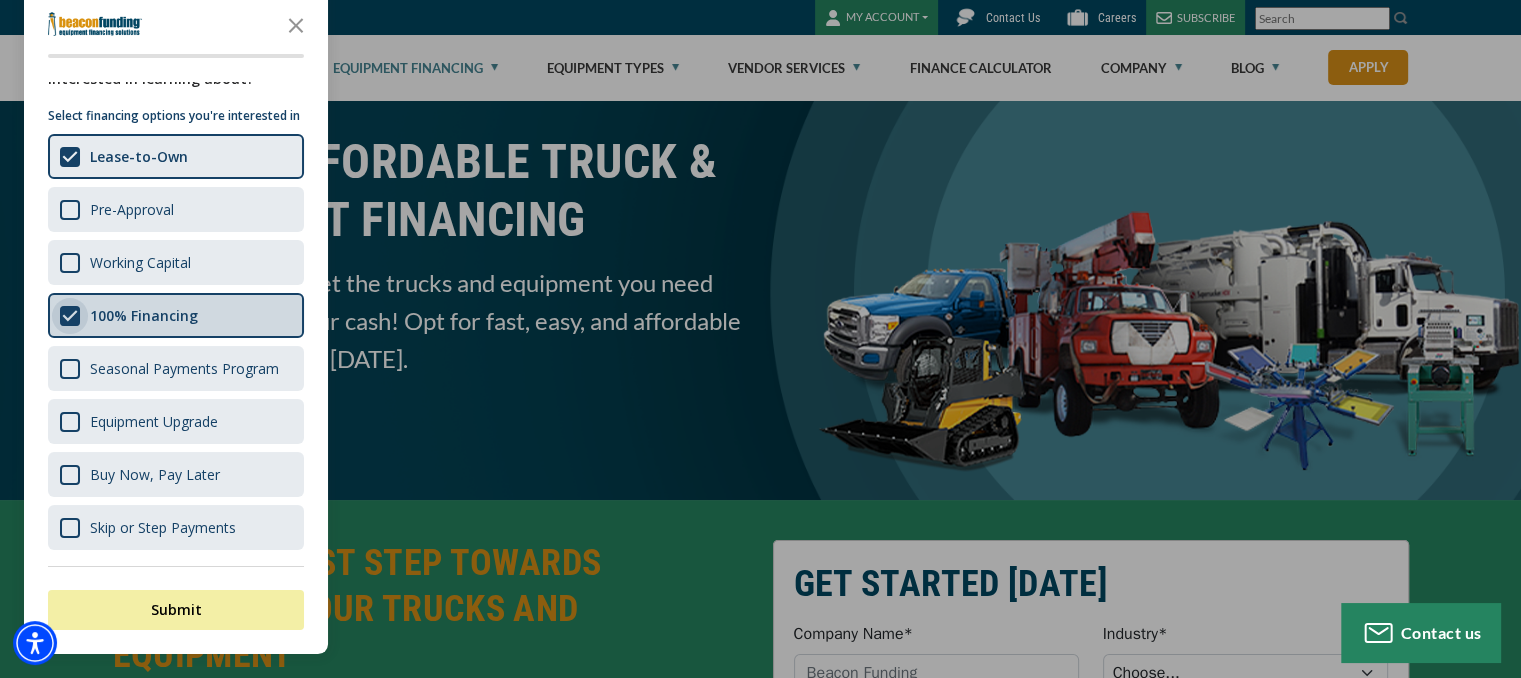 scroll, scrollTop: 49, scrollLeft: 0, axis: vertical 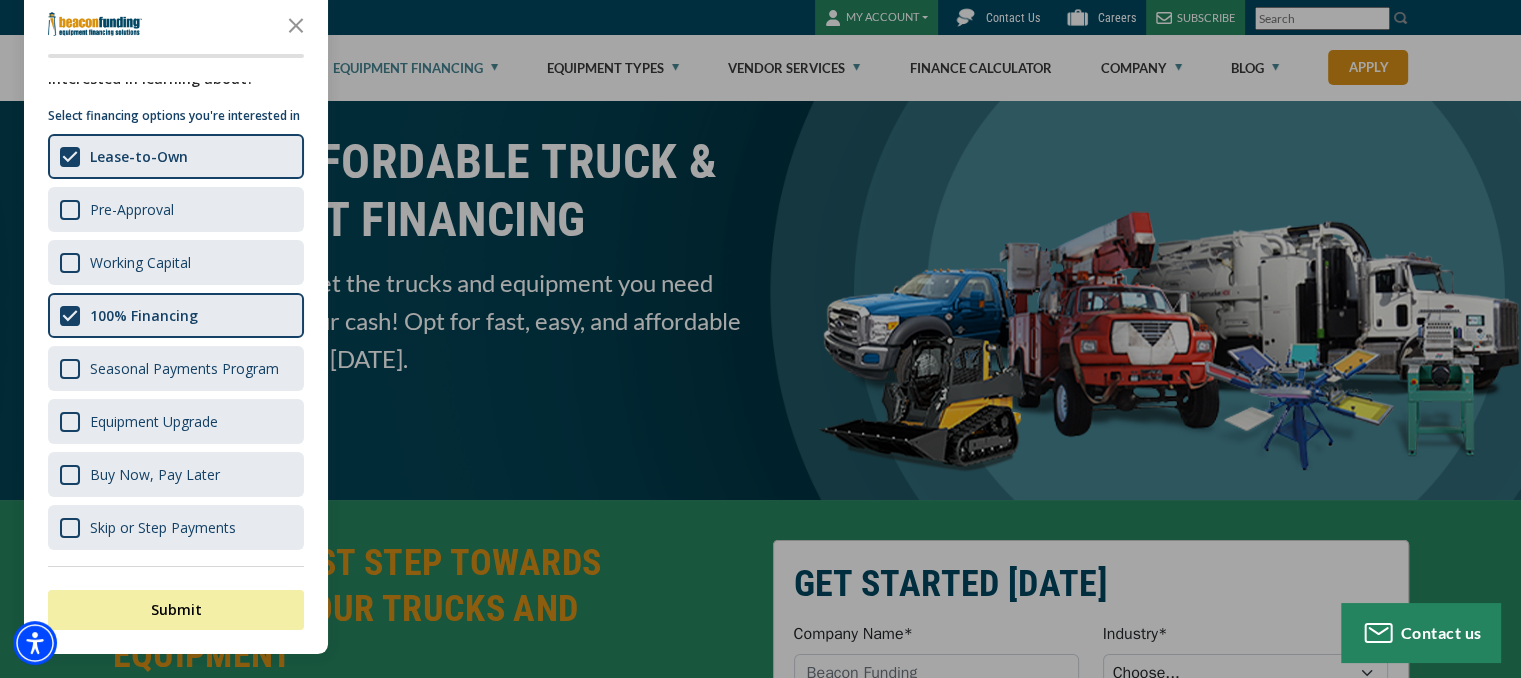 click at bounding box center [760, 339] 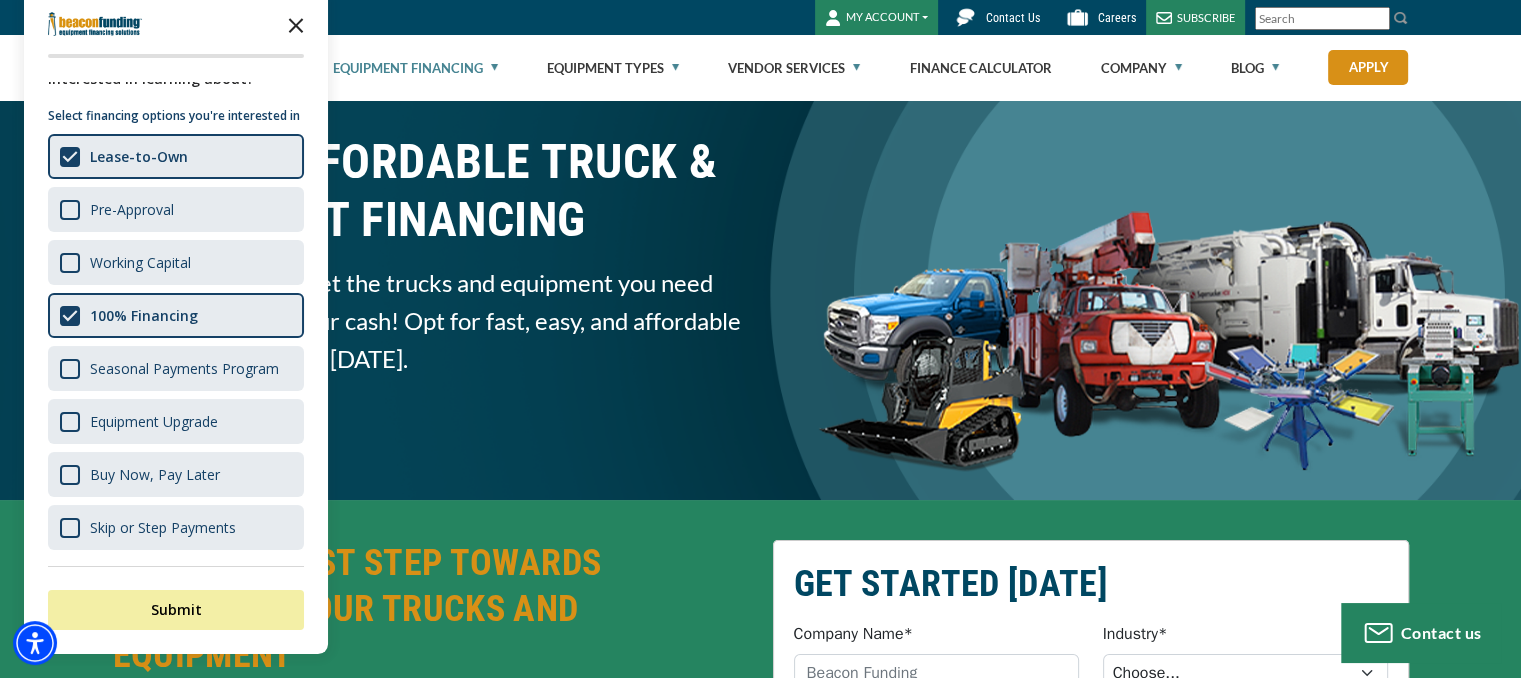 click 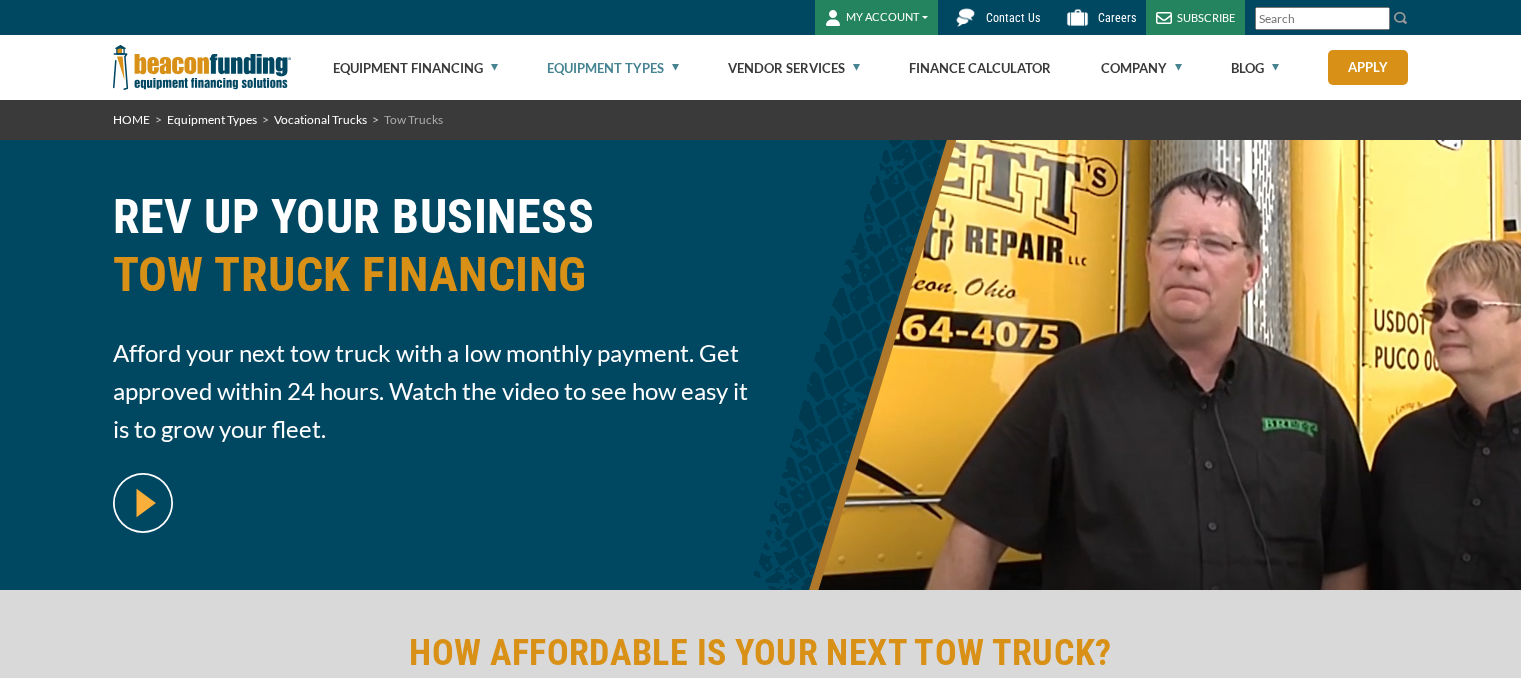 scroll, scrollTop: 0, scrollLeft: 0, axis: both 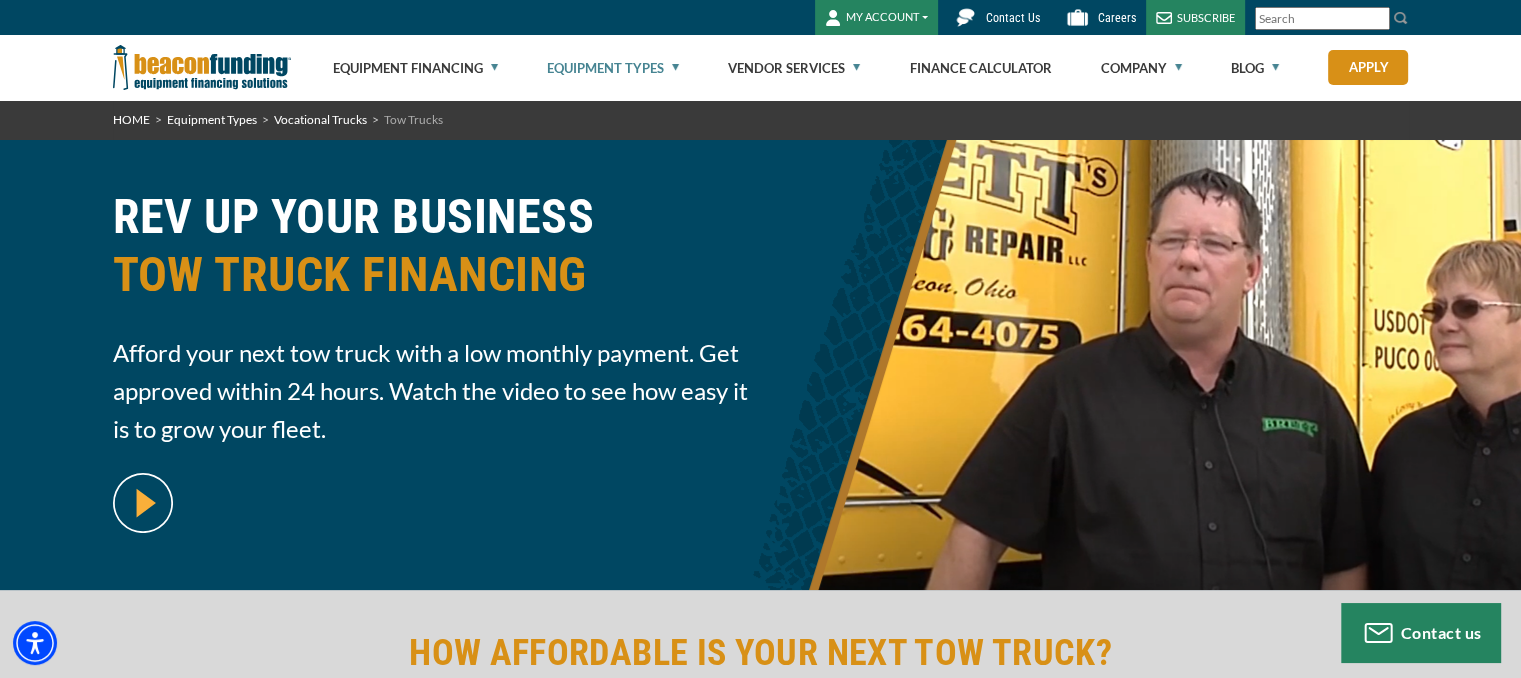click on "Equipment Types" at bounding box center (613, 68) 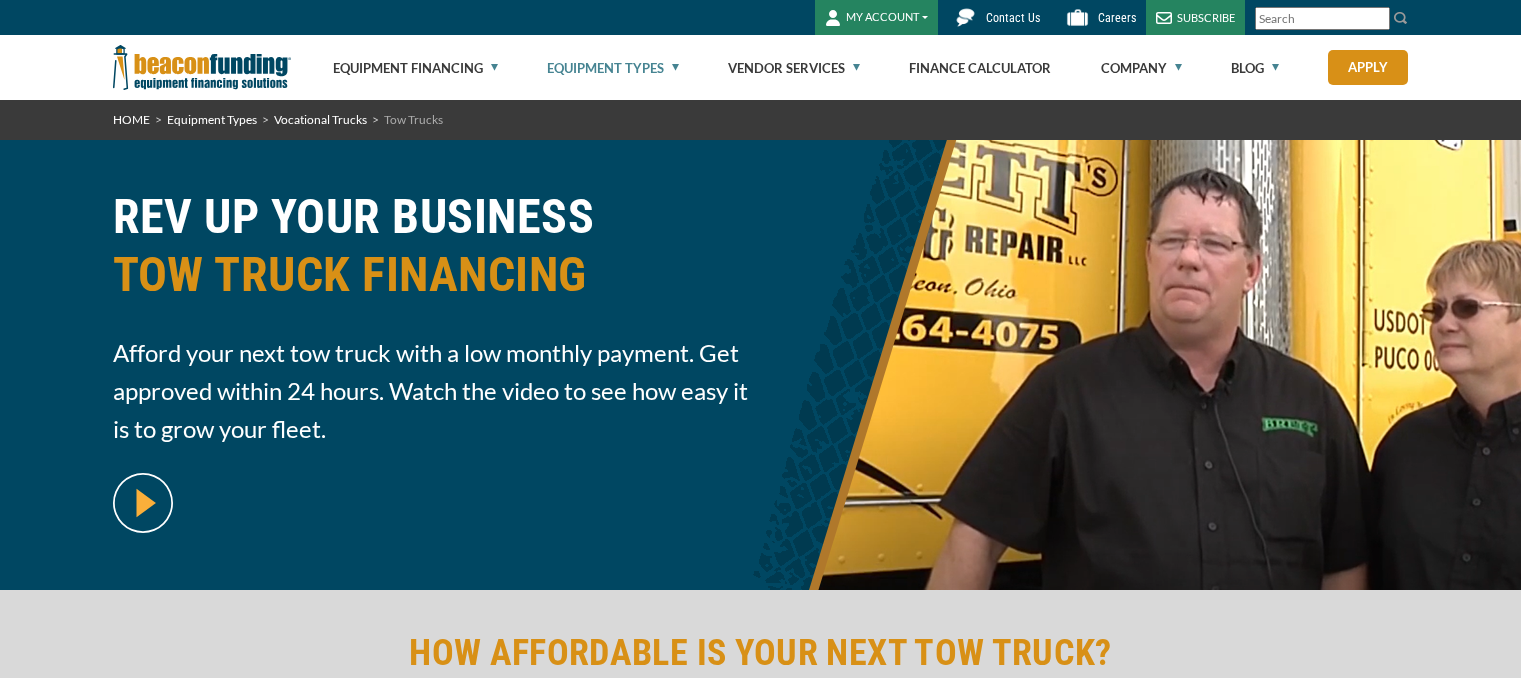 scroll, scrollTop: 0, scrollLeft: 0, axis: both 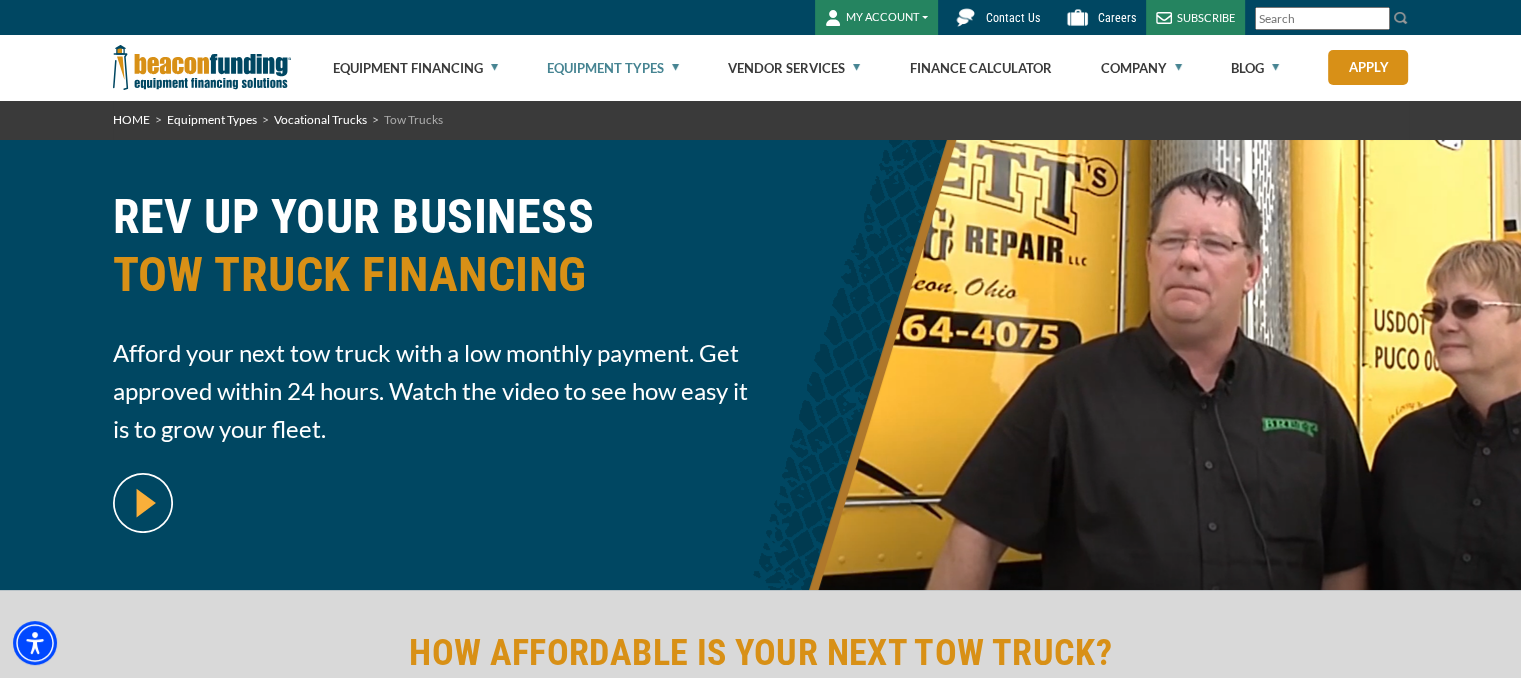 click on "Equipment Types" at bounding box center (613, 68) 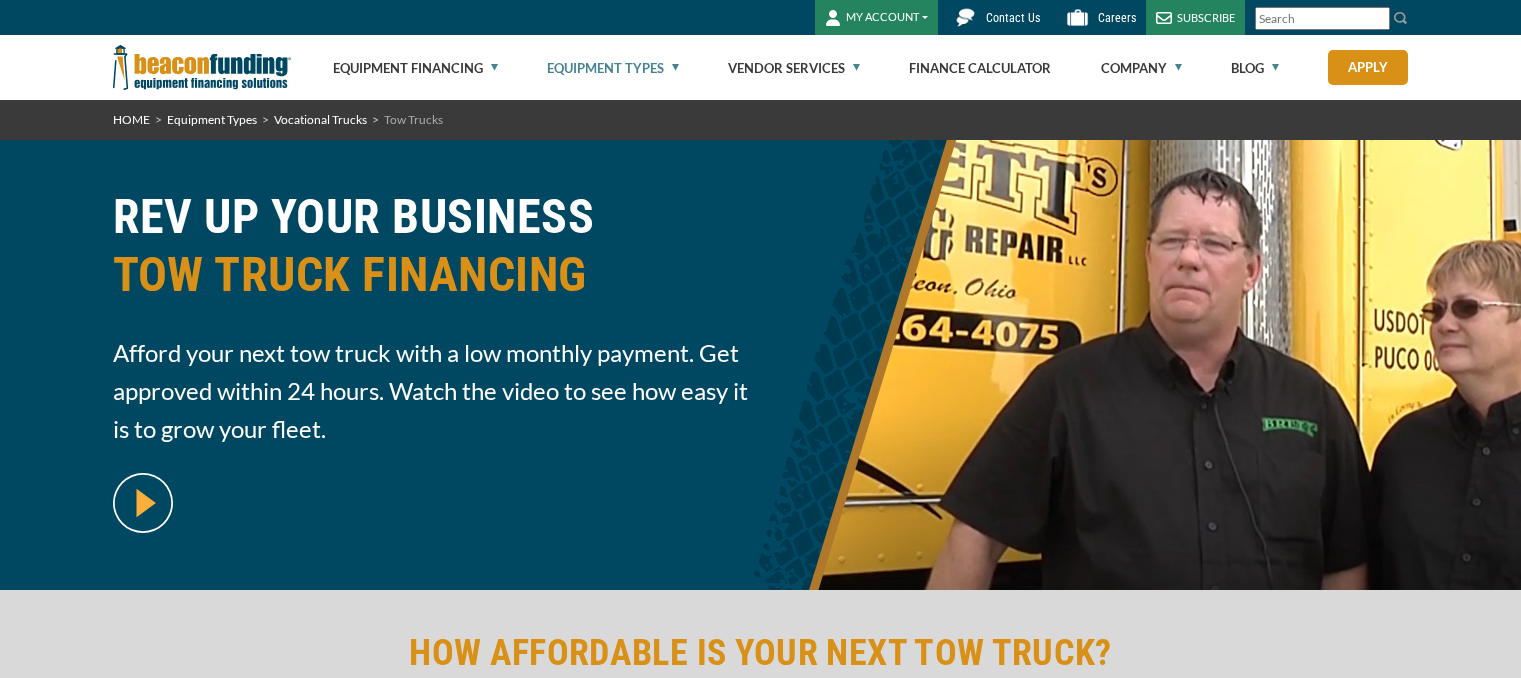 scroll, scrollTop: 0, scrollLeft: 0, axis: both 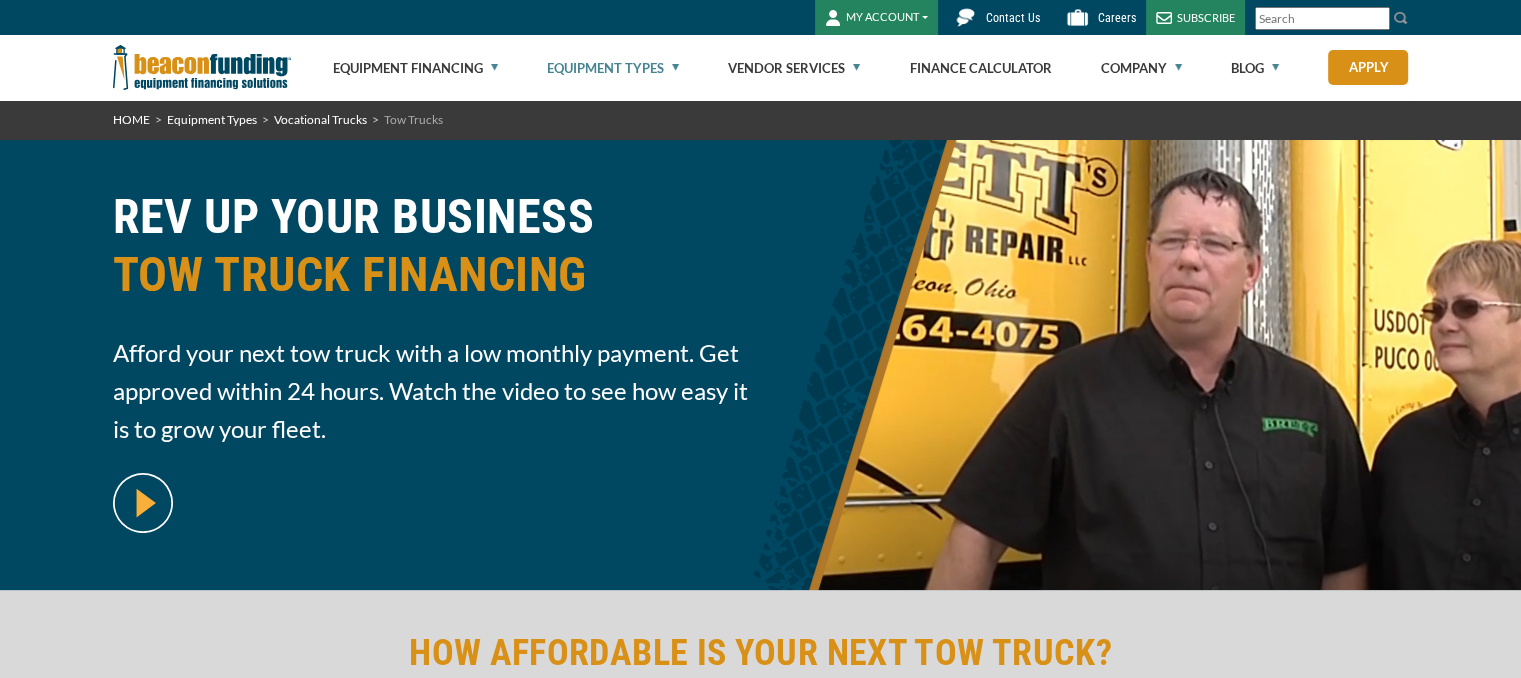 click on "Equipment Types" at bounding box center [613, 68] 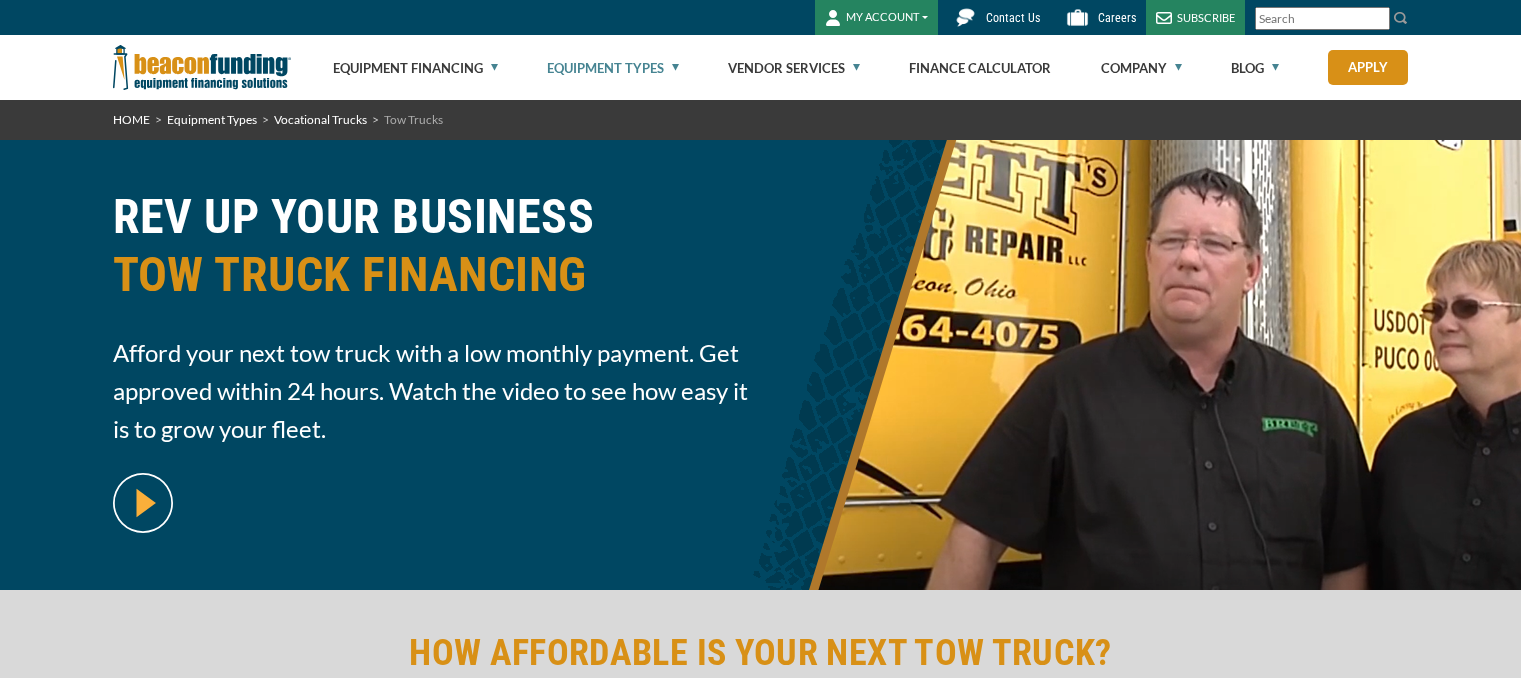scroll, scrollTop: 0, scrollLeft: 0, axis: both 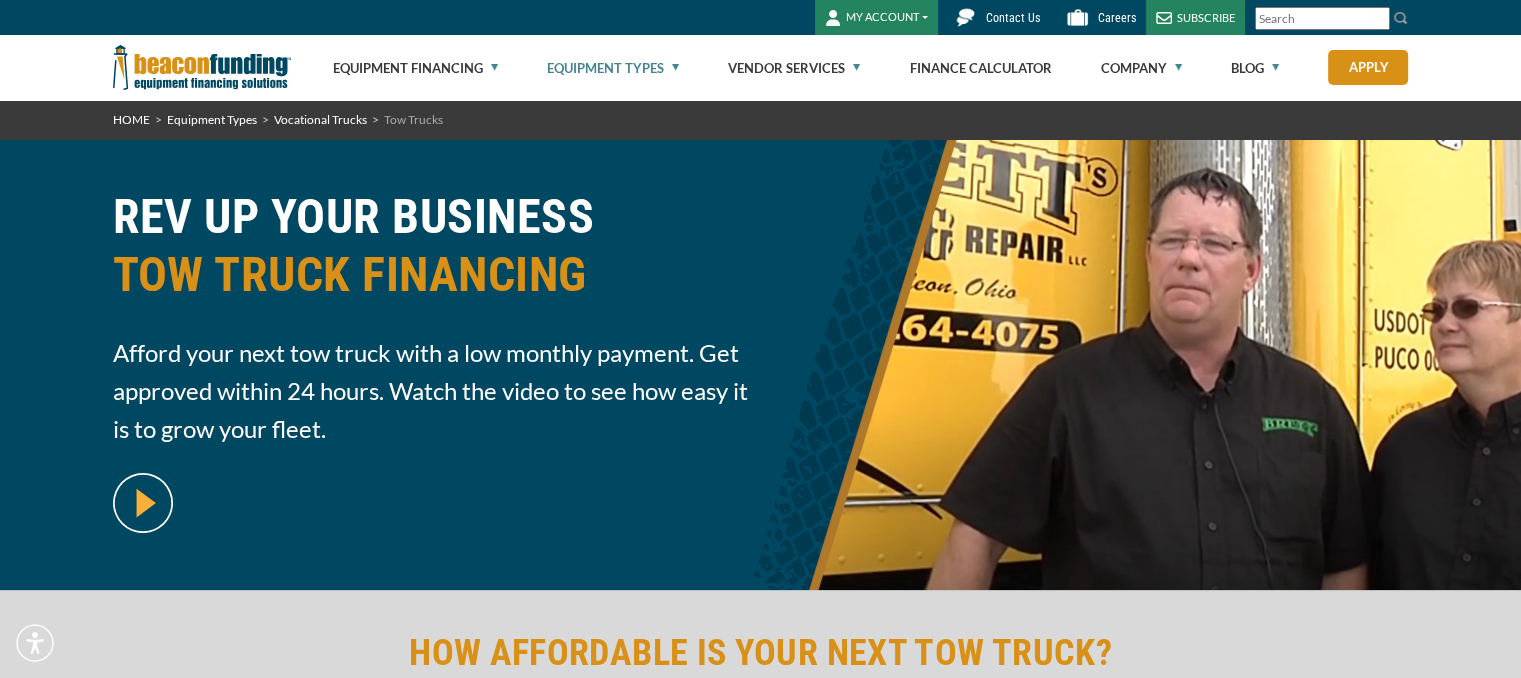 click on "Equipment Types" at bounding box center [613, 68] 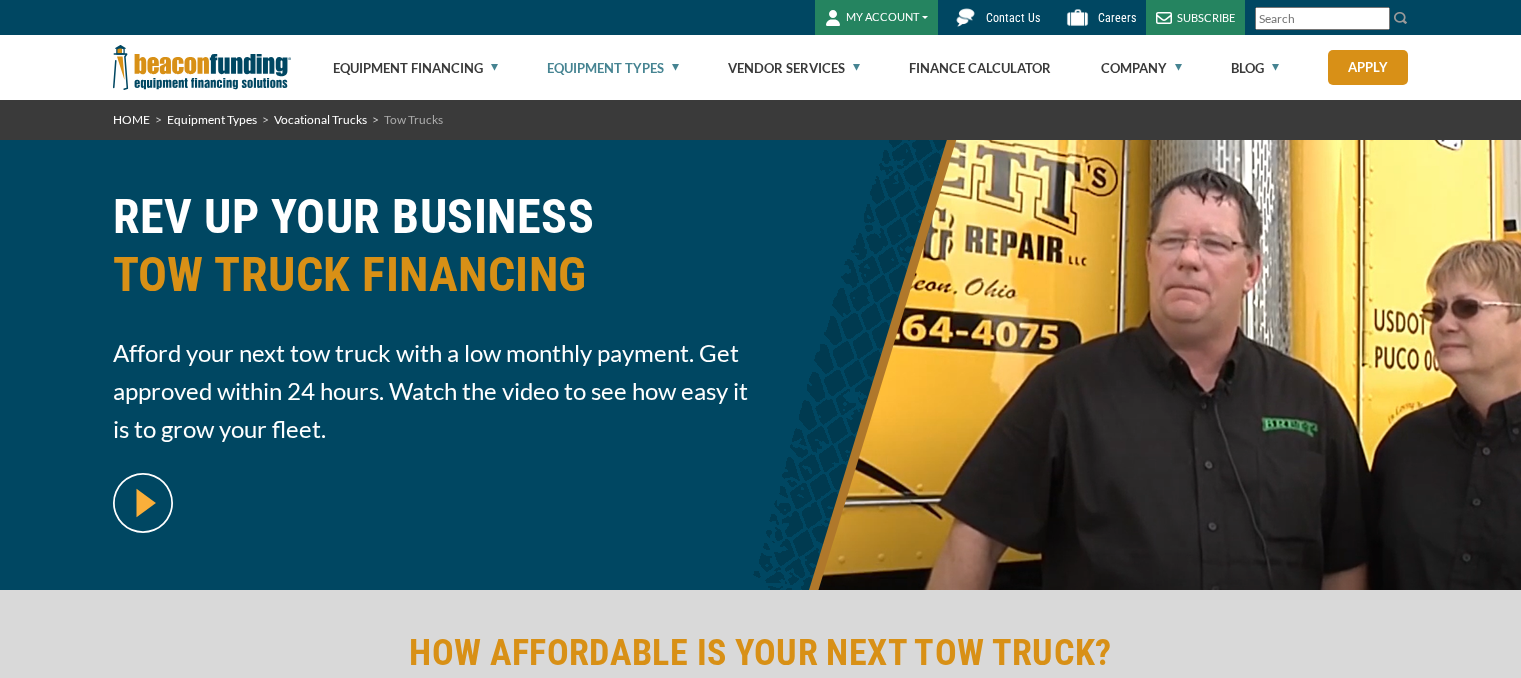 scroll, scrollTop: 0, scrollLeft: 0, axis: both 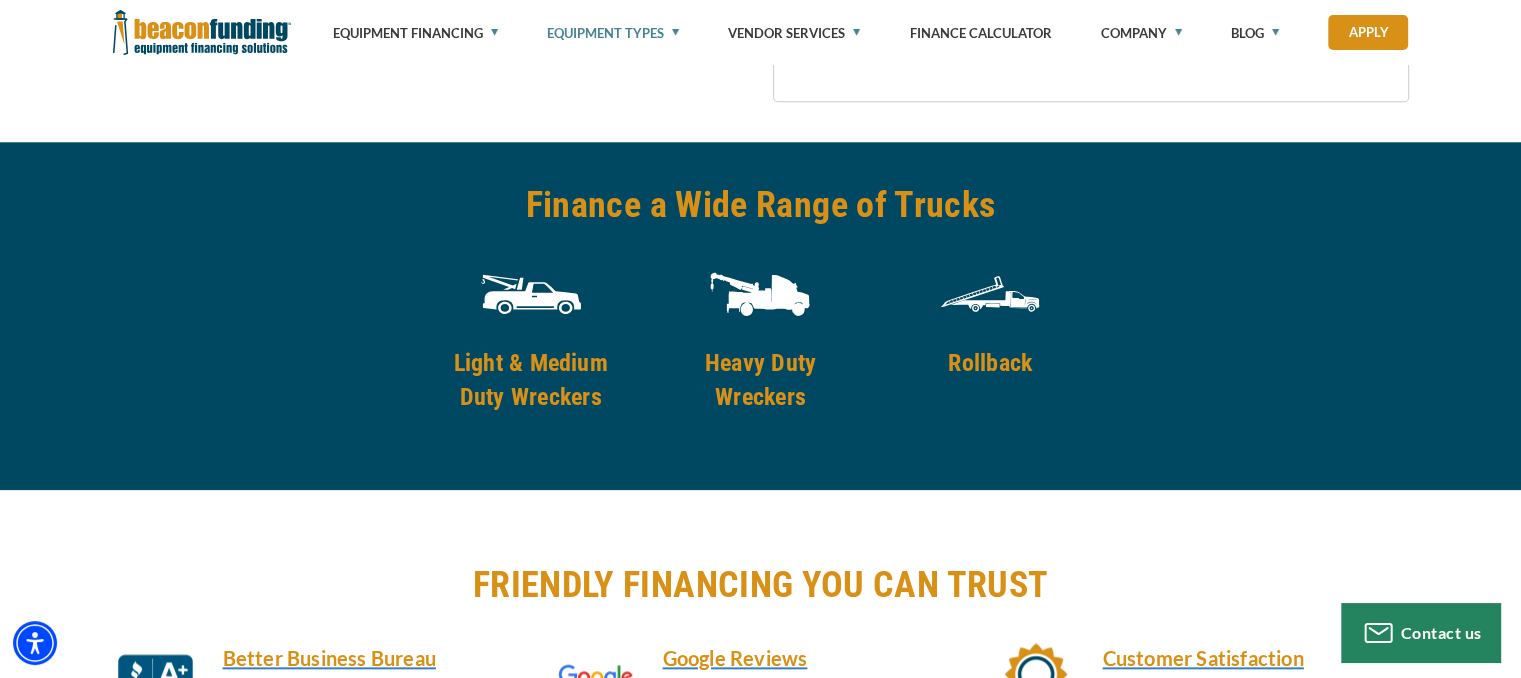 click at bounding box center [531, 294] 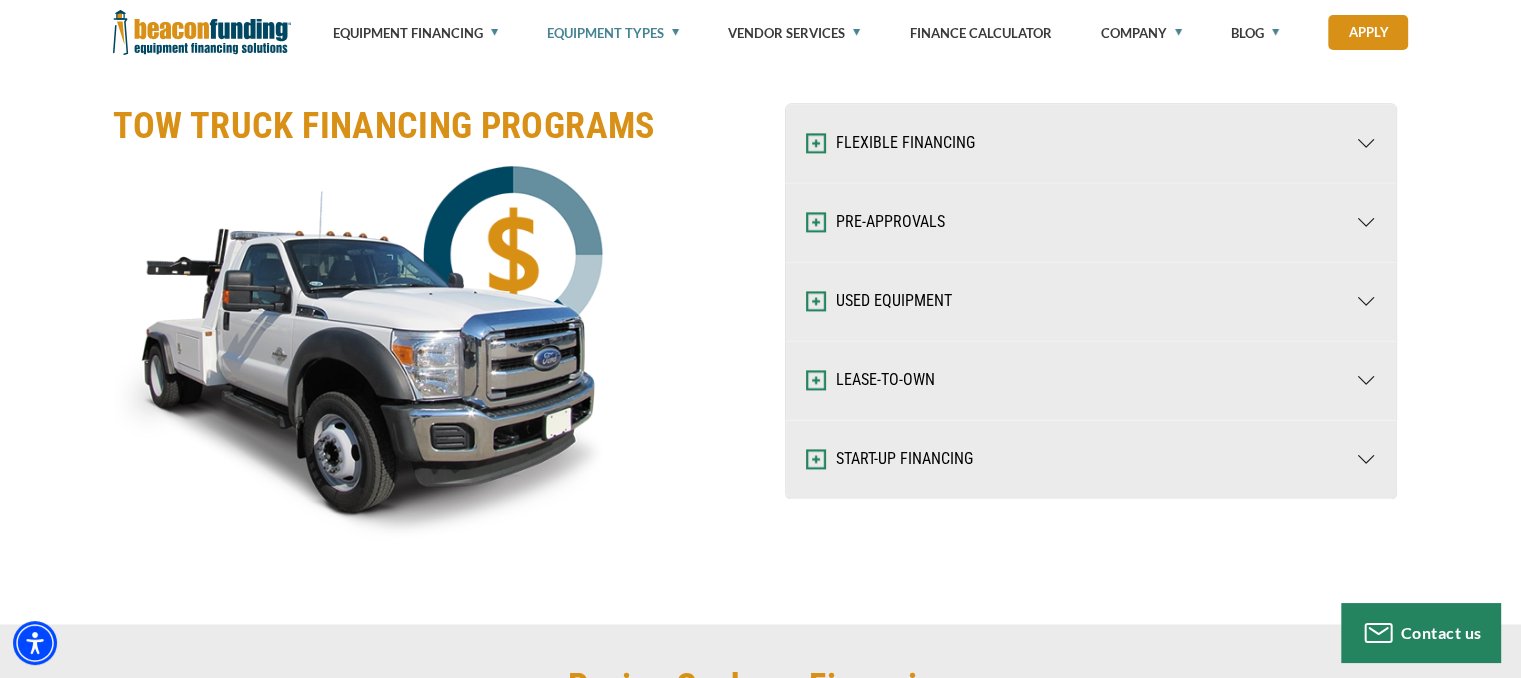 scroll, scrollTop: 2732, scrollLeft: 0, axis: vertical 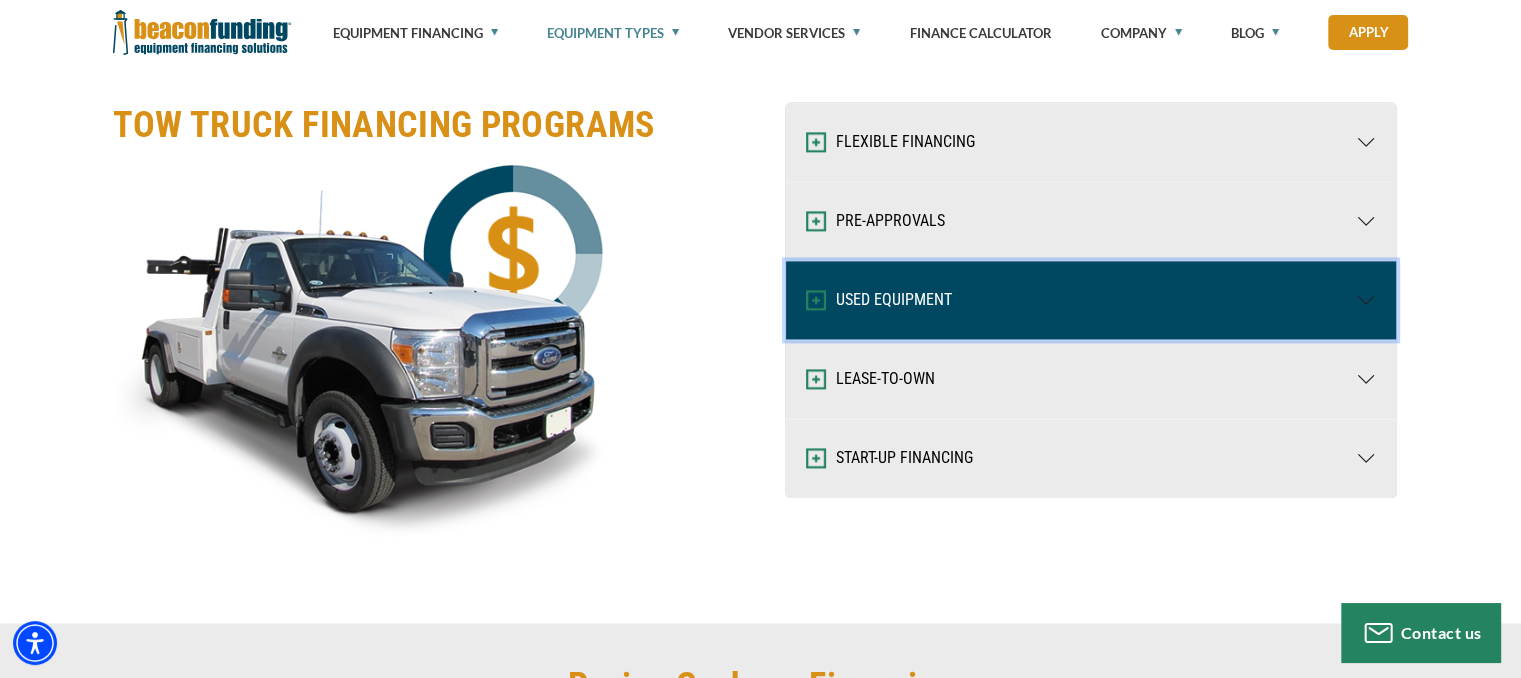 click on "USED EQUIPMENT" at bounding box center (1091, 300) 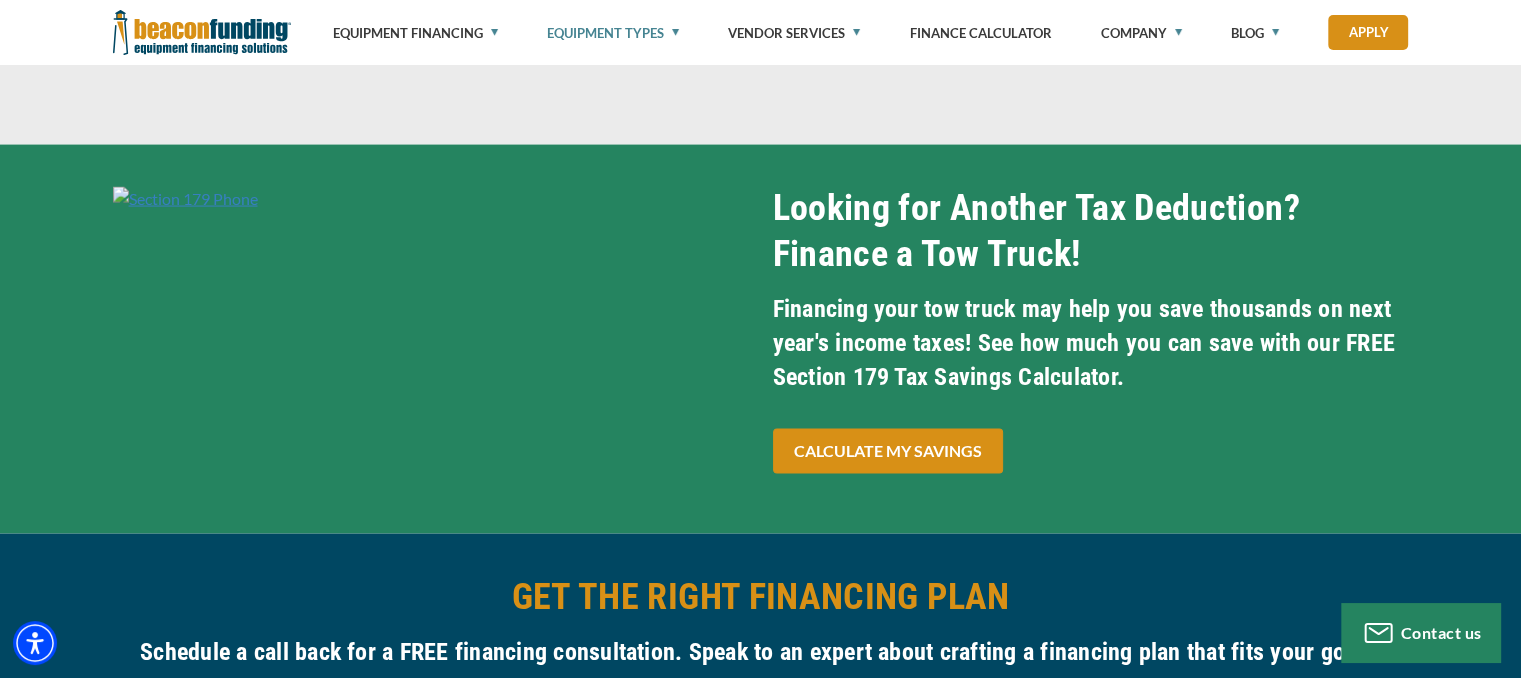 scroll, scrollTop: 3963, scrollLeft: 0, axis: vertical 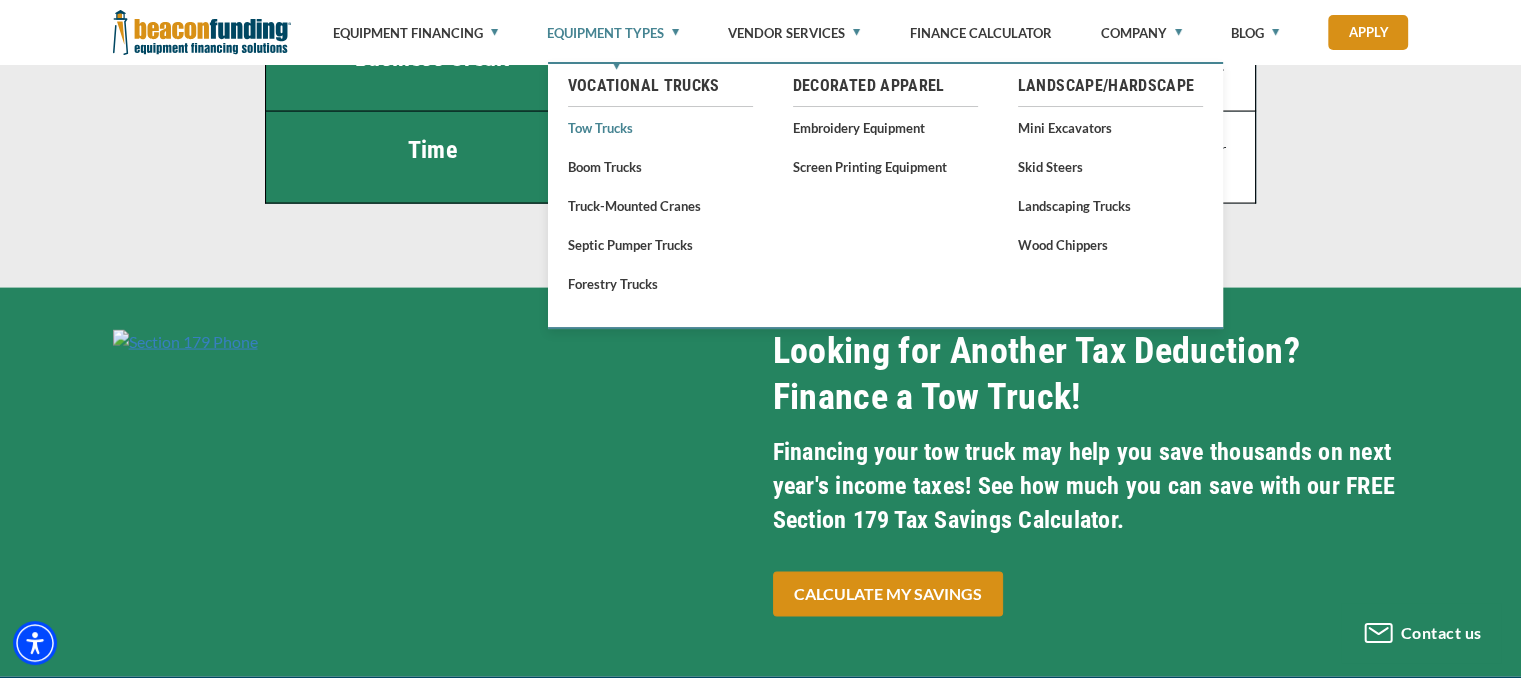click on "Tow Trucks" at bounding box center (660, 127) 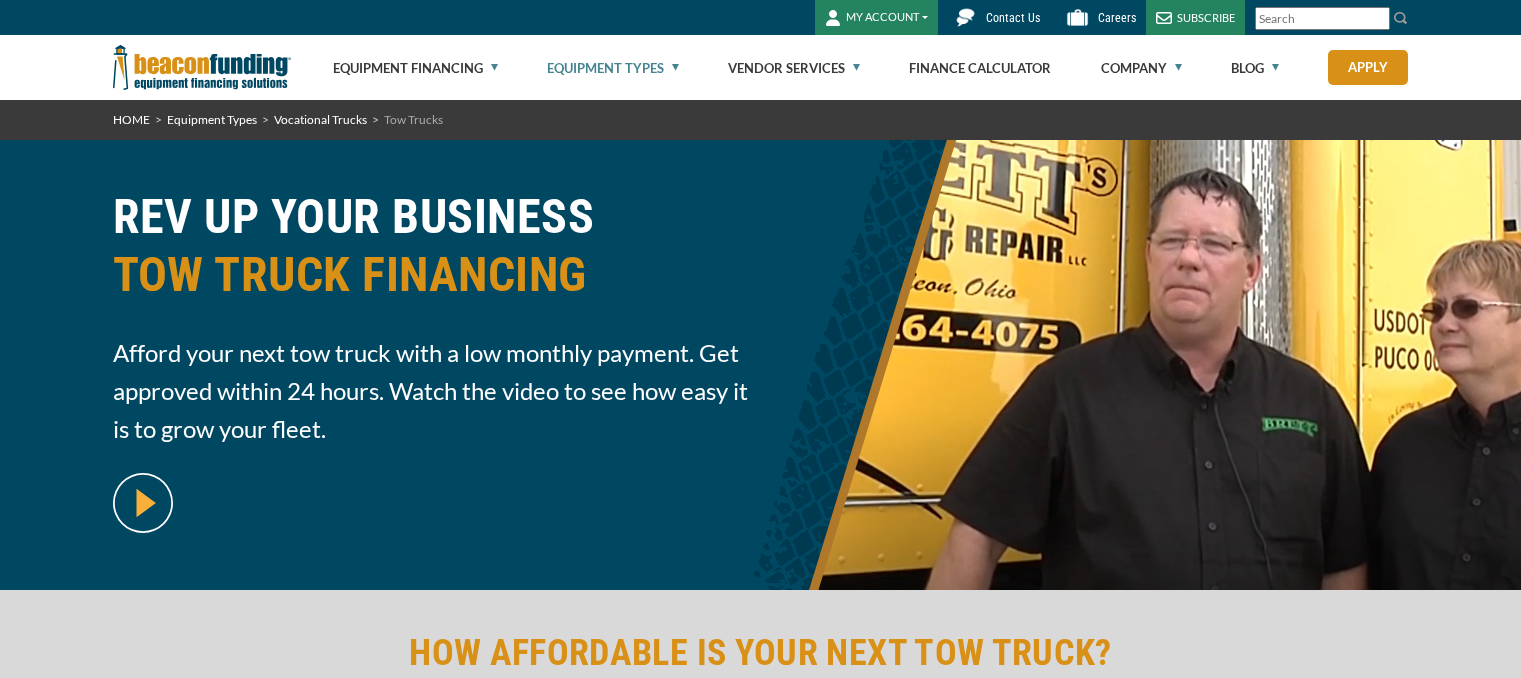 scroll, scrollTop: 0, scrollLeft: 0, axis: both 